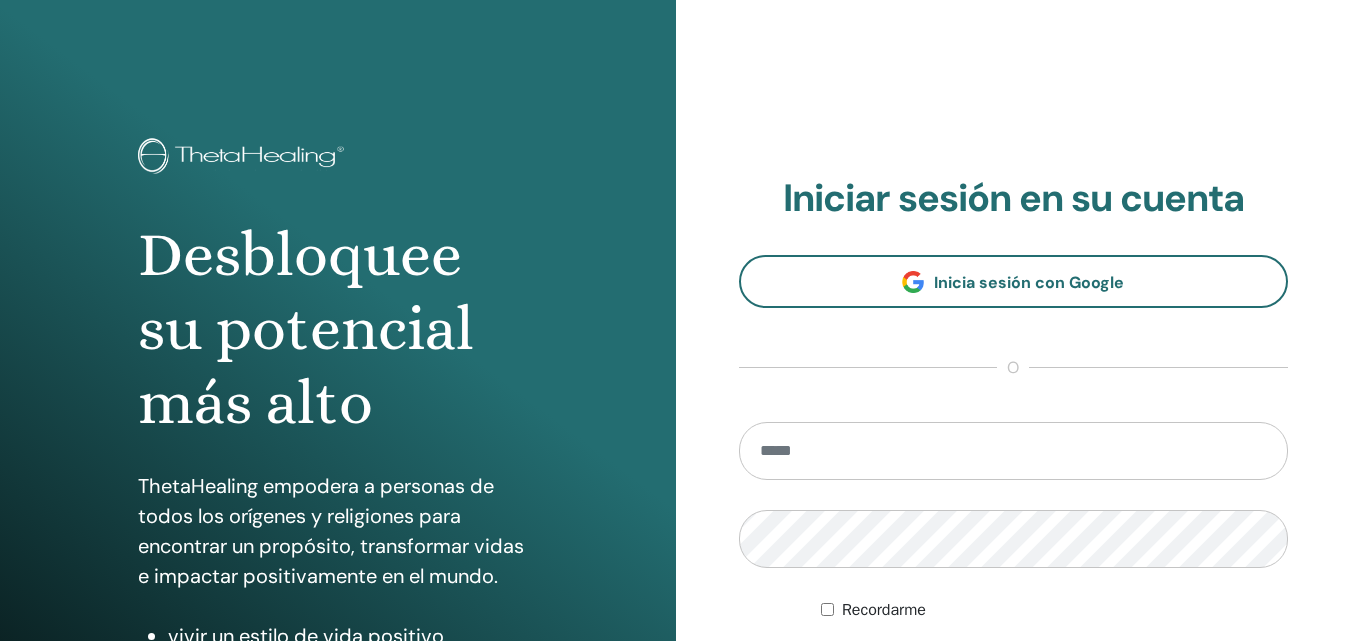 scroll, scrollTop: 0, scrollLeft: 0, axis: both 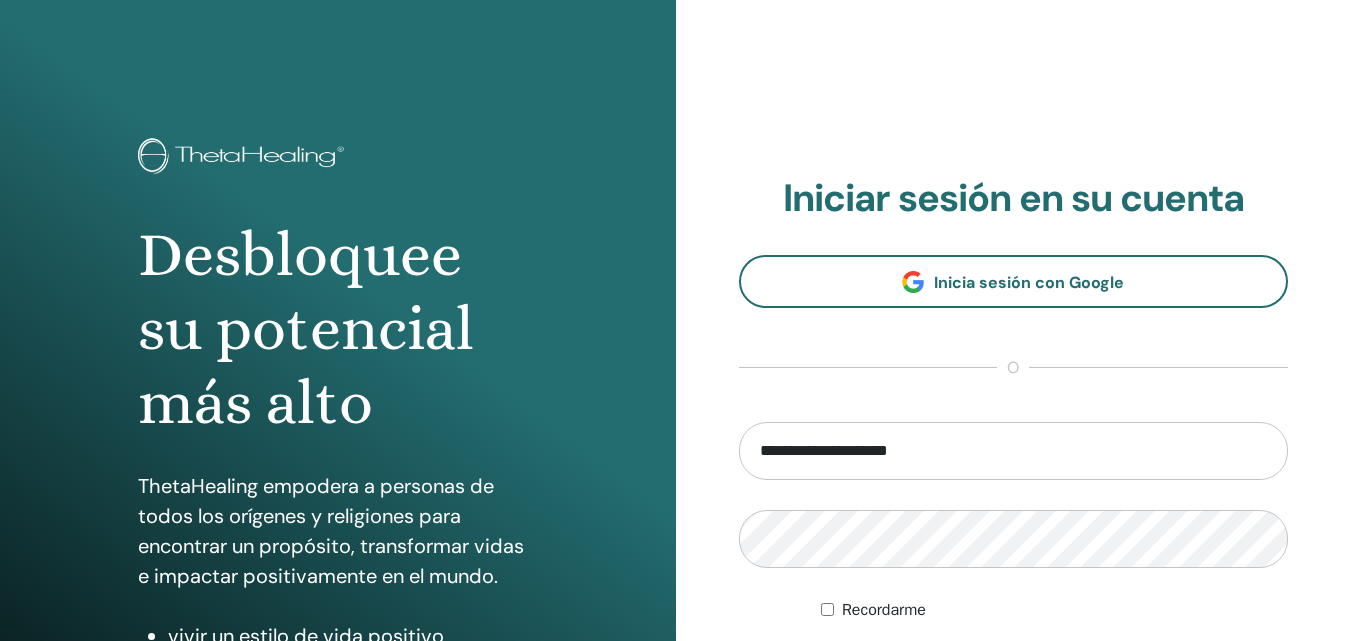 type on "**********" 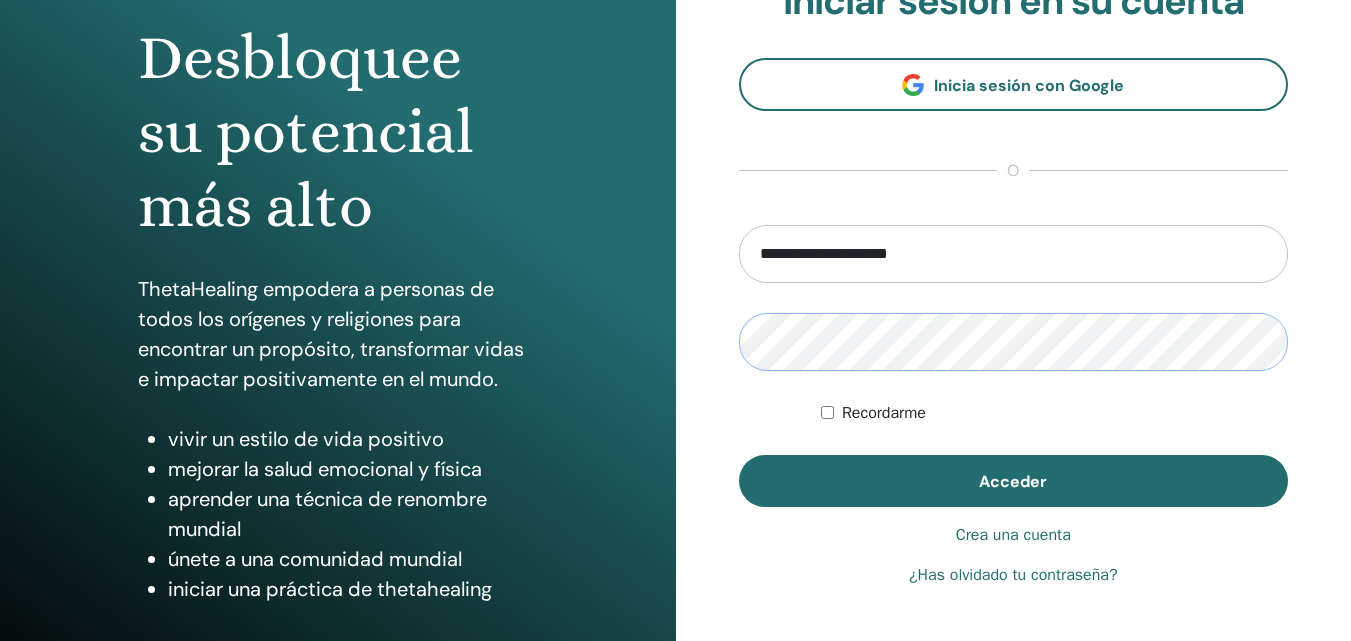scroll, scrollTop: 200, scrollLeft: 0, axis: vertical 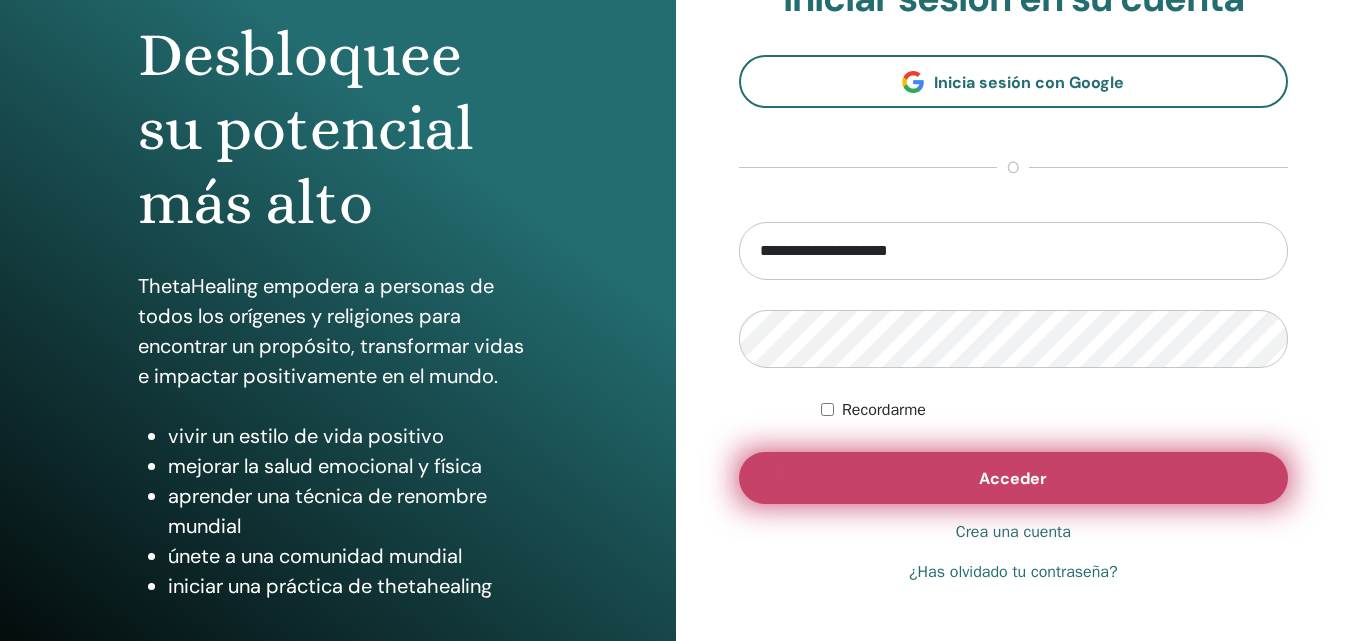 click on "Acceder" at bounding box center [1014, 478] 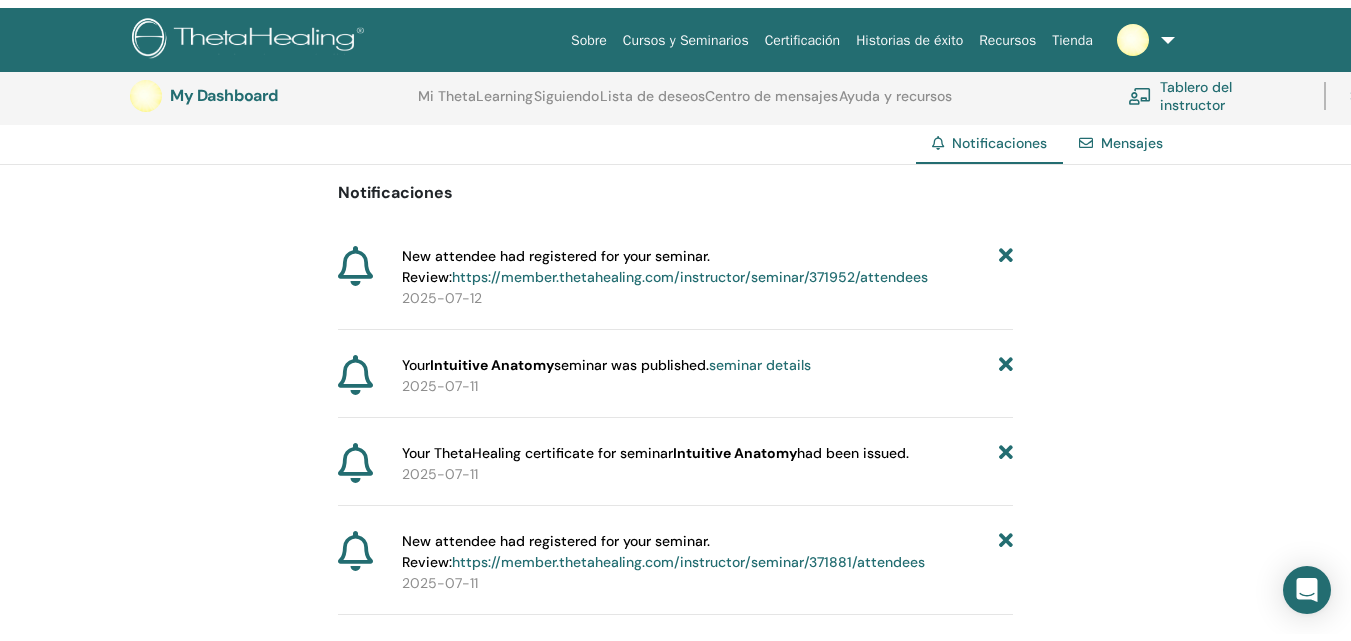 scroll, scrollTop: 0, scrollLeft: 0, axis: both 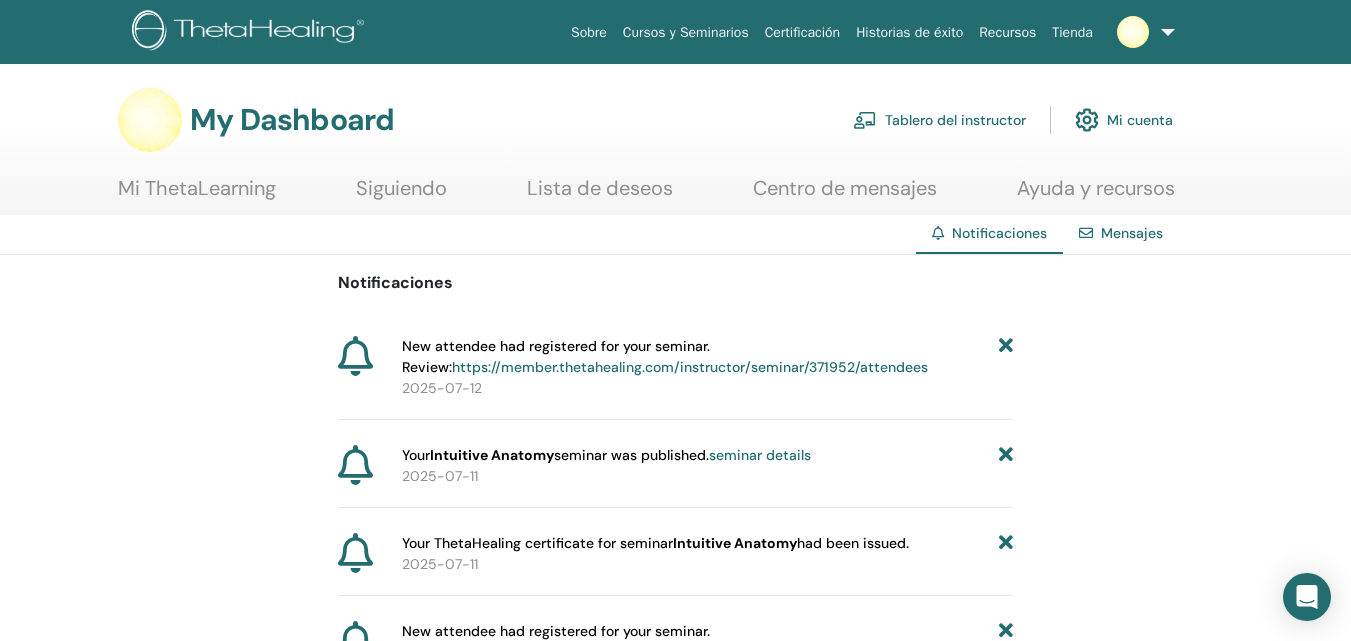 click on "Centro de mensajes" at bounding box center [845, 195] 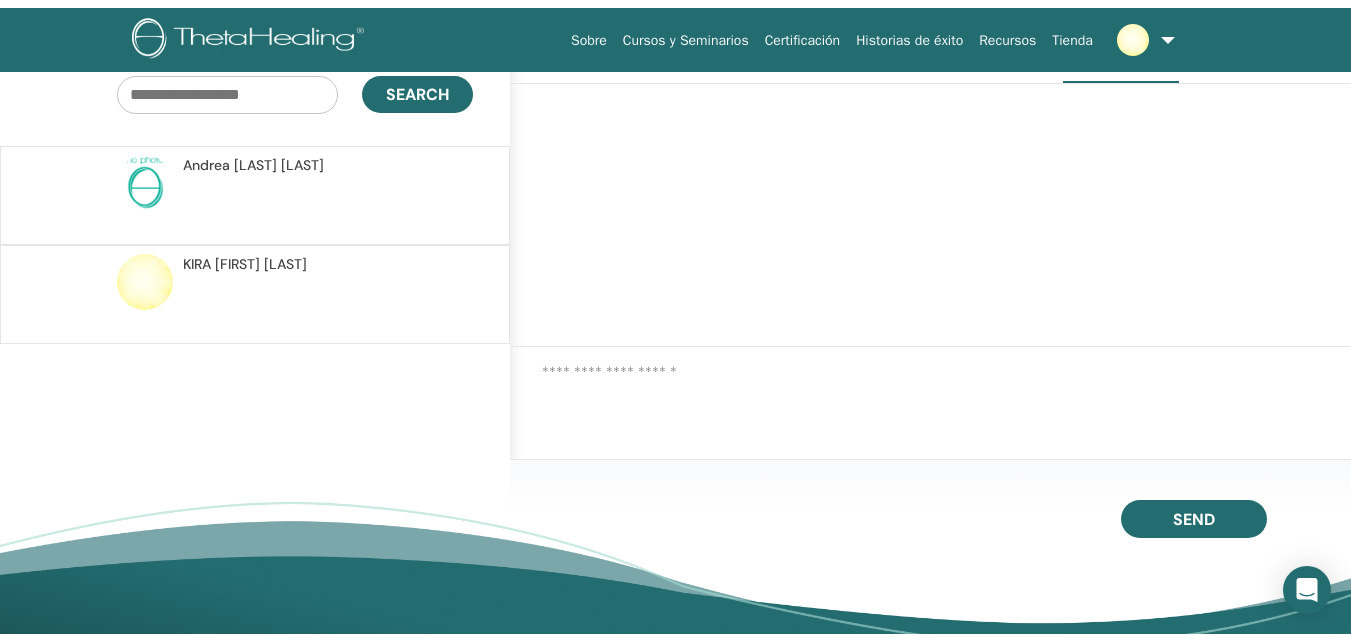 scroll, scrollTop: 0, scrollLeft: 0, axis: both 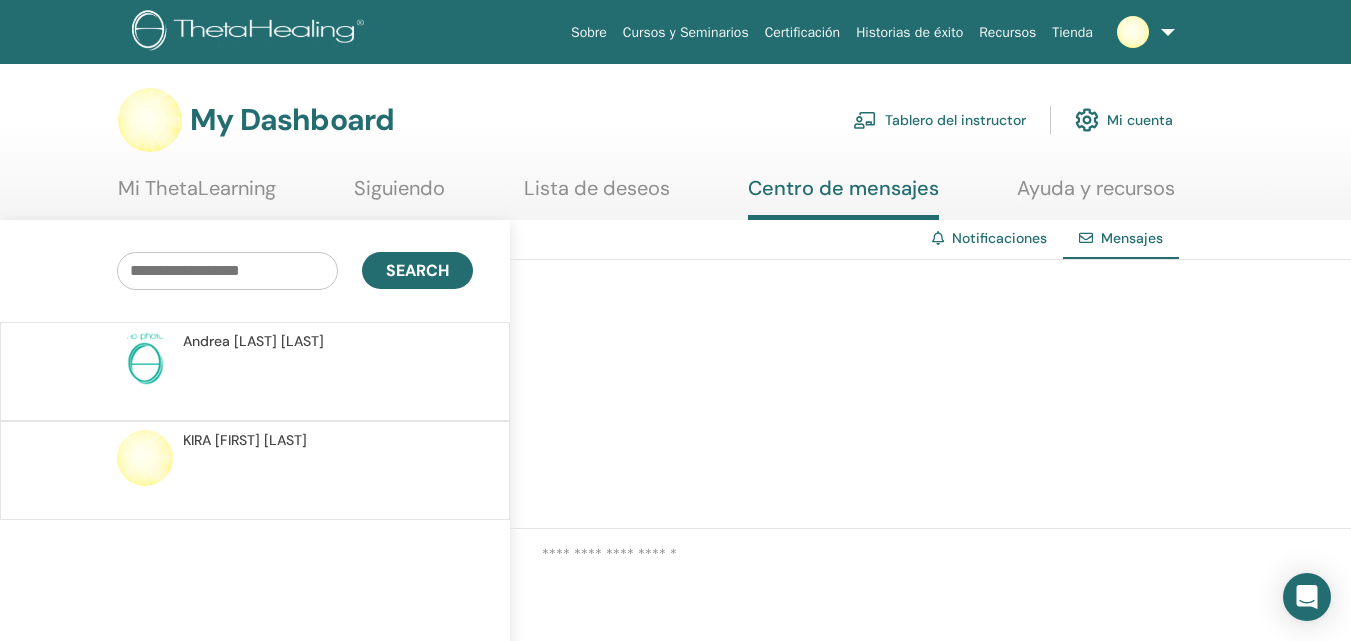 click at bounding box center [1142, 32] 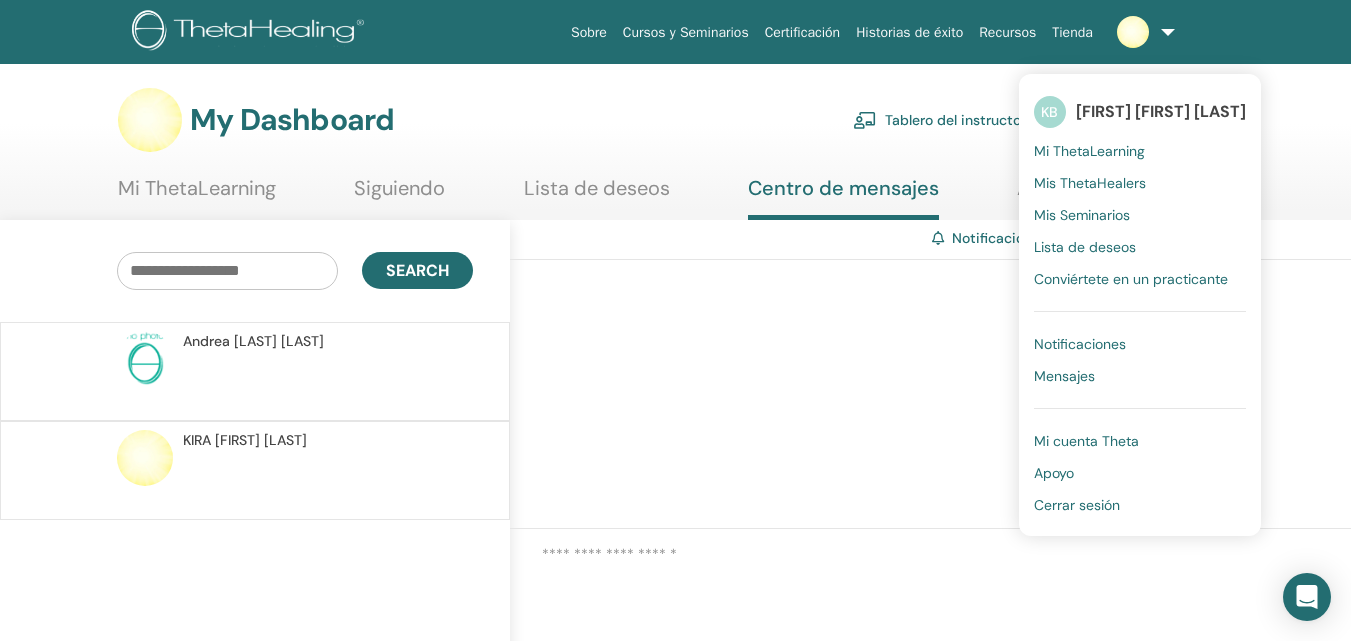 click on "Mi cuenta Theta" at bounding box center [1086, 441] 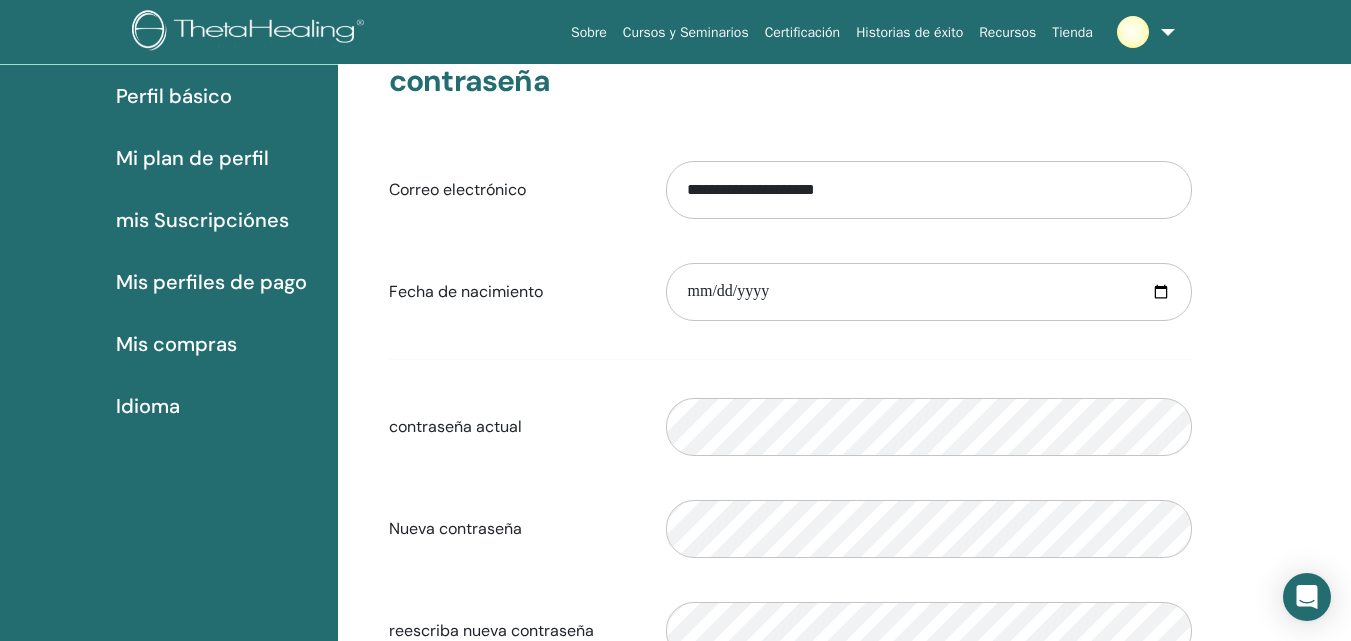 scroll, scrollTop: 0, scrollLeft: 0, axis: both 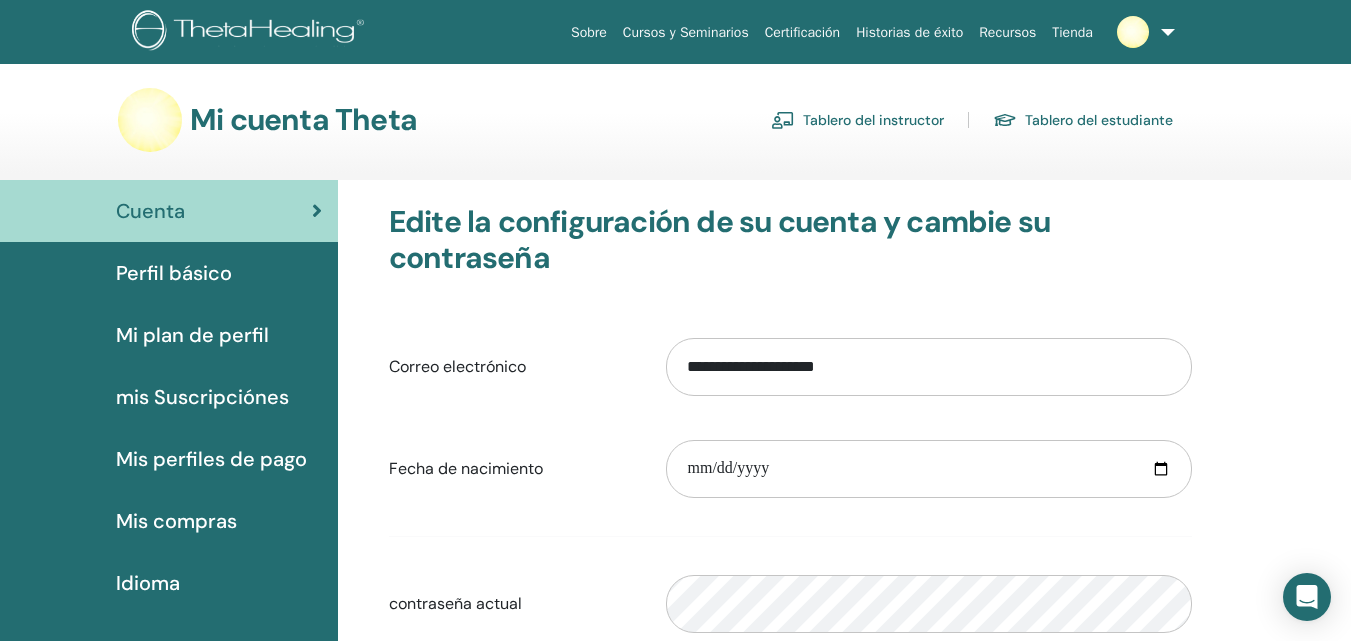 click on "Mi plan de perfil" at bounding box center (192, 335) 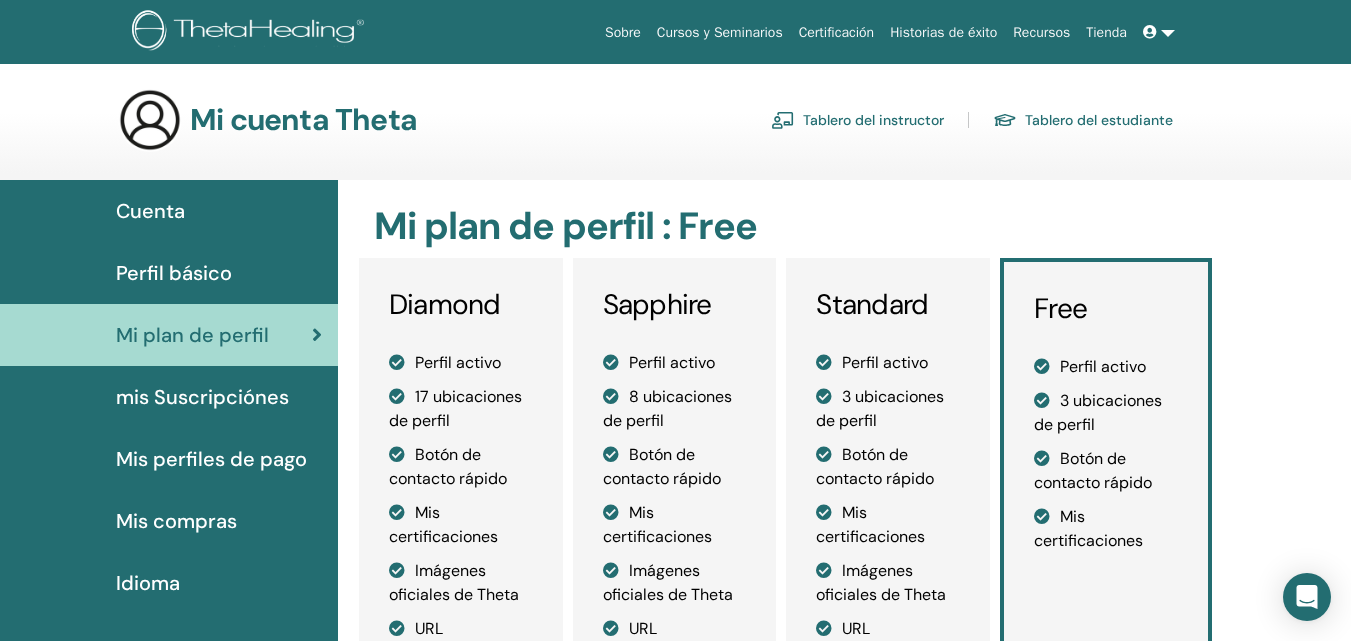 scroll, scrollTop: 0, scrollLeft: 0, axis: both 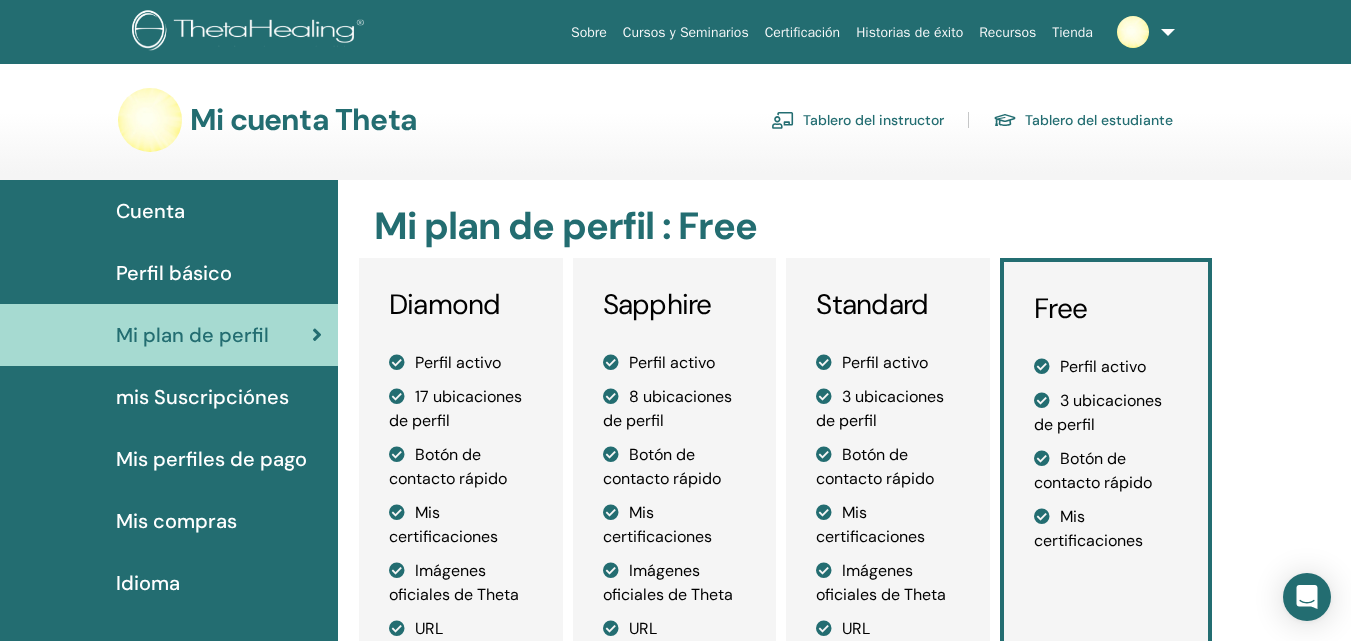 click on "mis Suscripciónes" at bounding box center (202, 397) 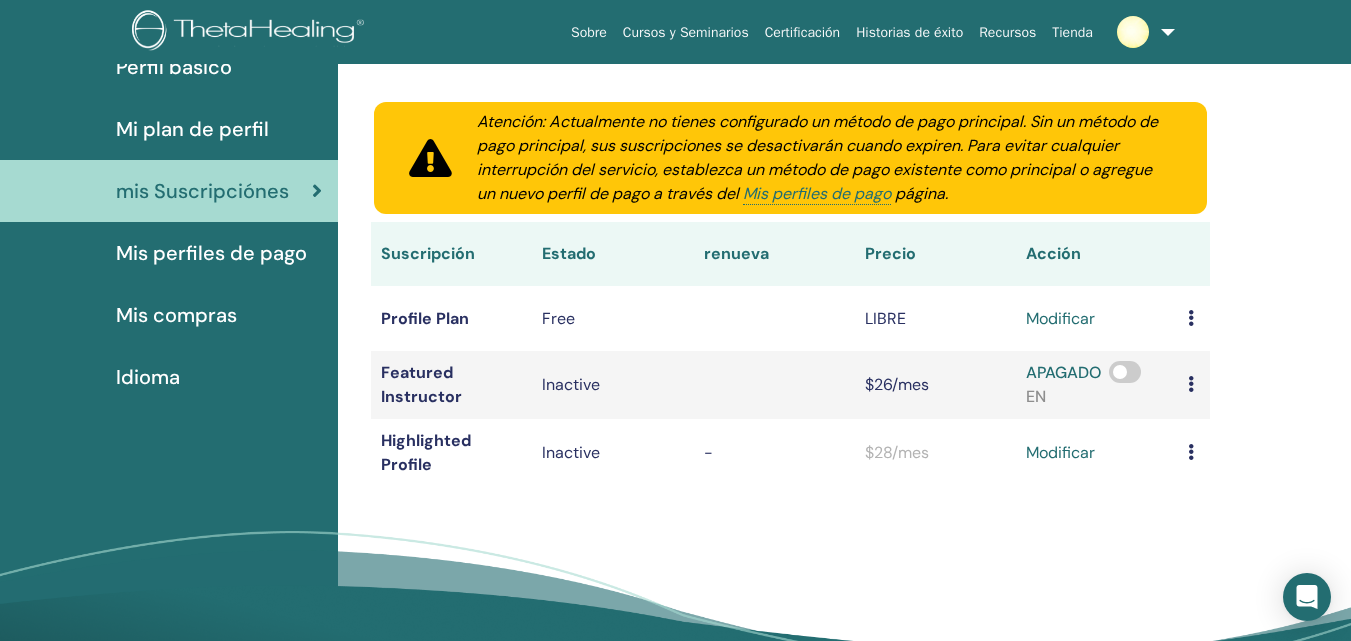 scroll, scrollTop: 244, scrollLeft: 0, axis: vertical 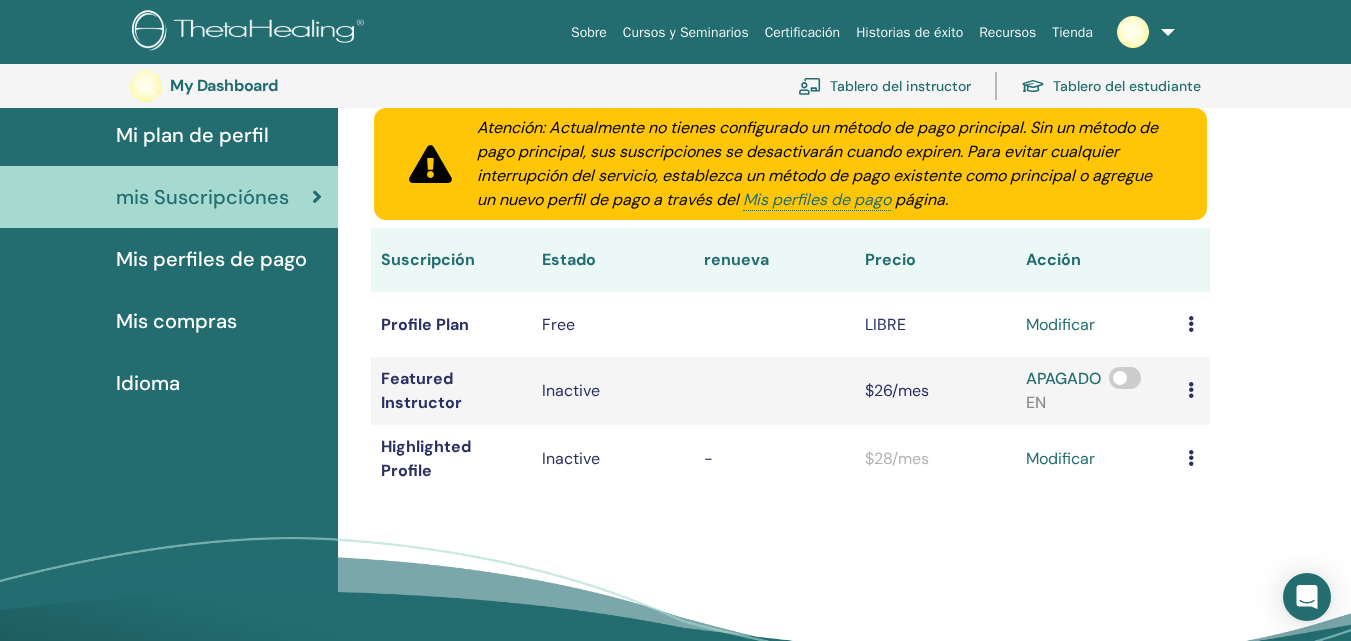 click on "Mi plan de perfil" at bounding box center (192, 135) 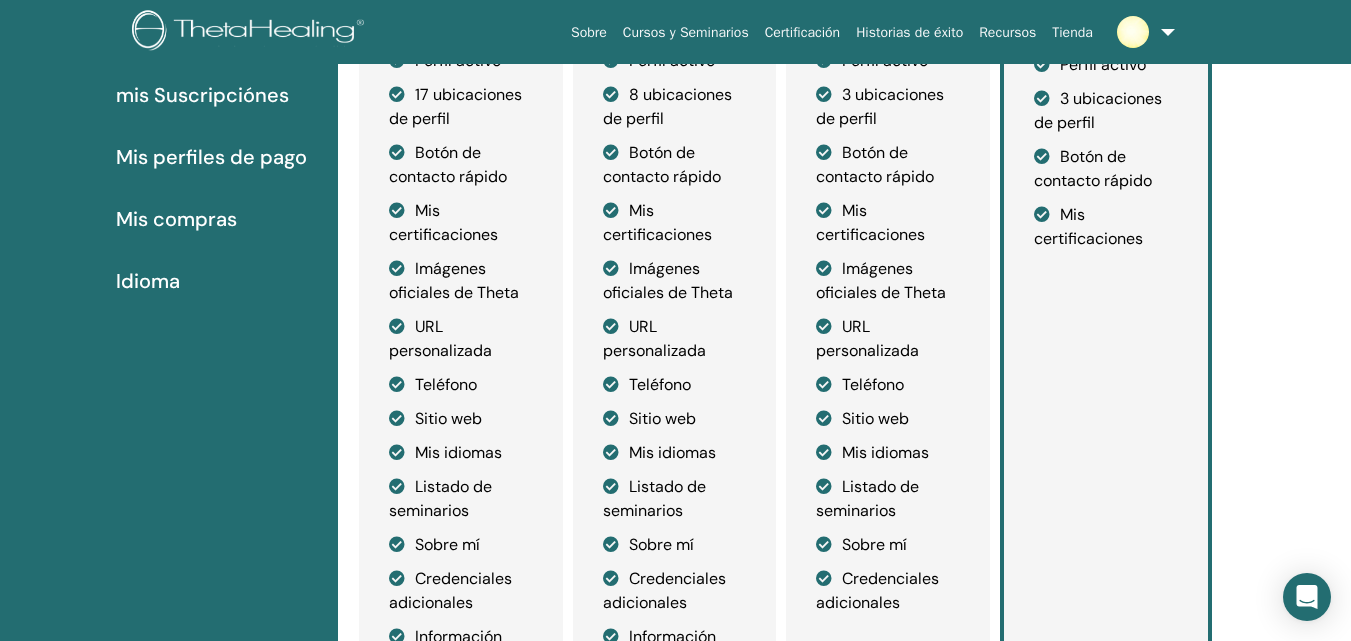 scroll, scrollTop: 0, scrollLeft: 0, axis: both 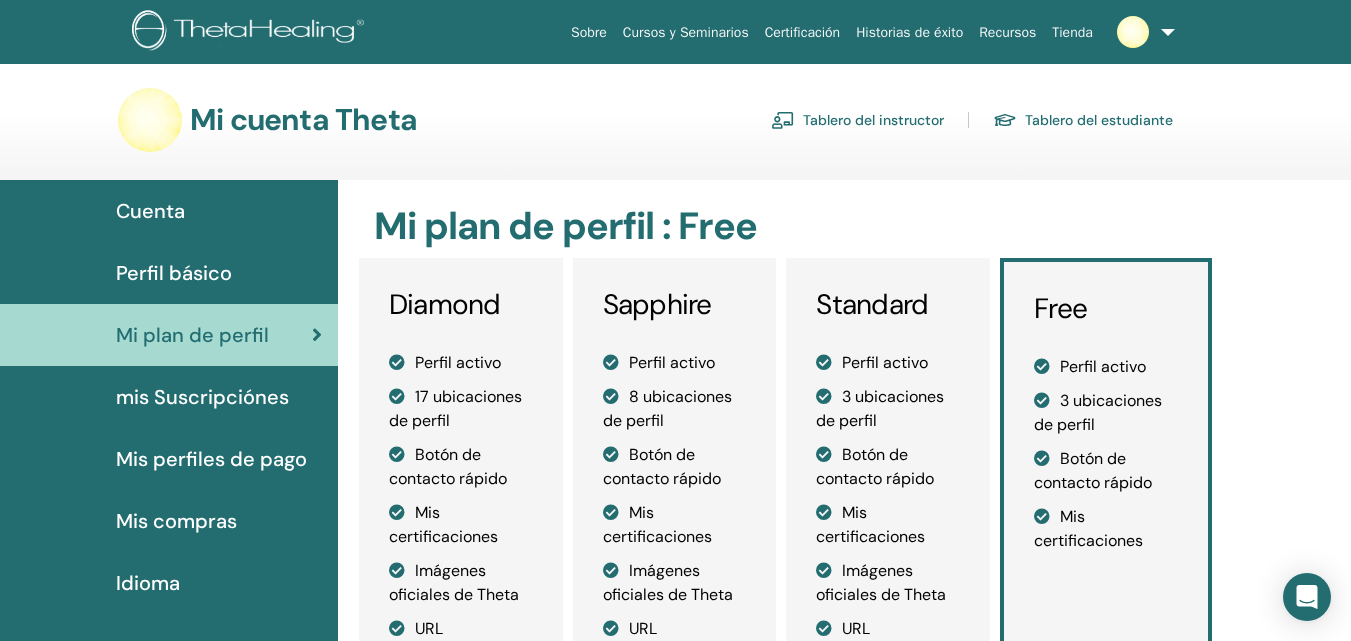 click at bounding box center (1142, 32) 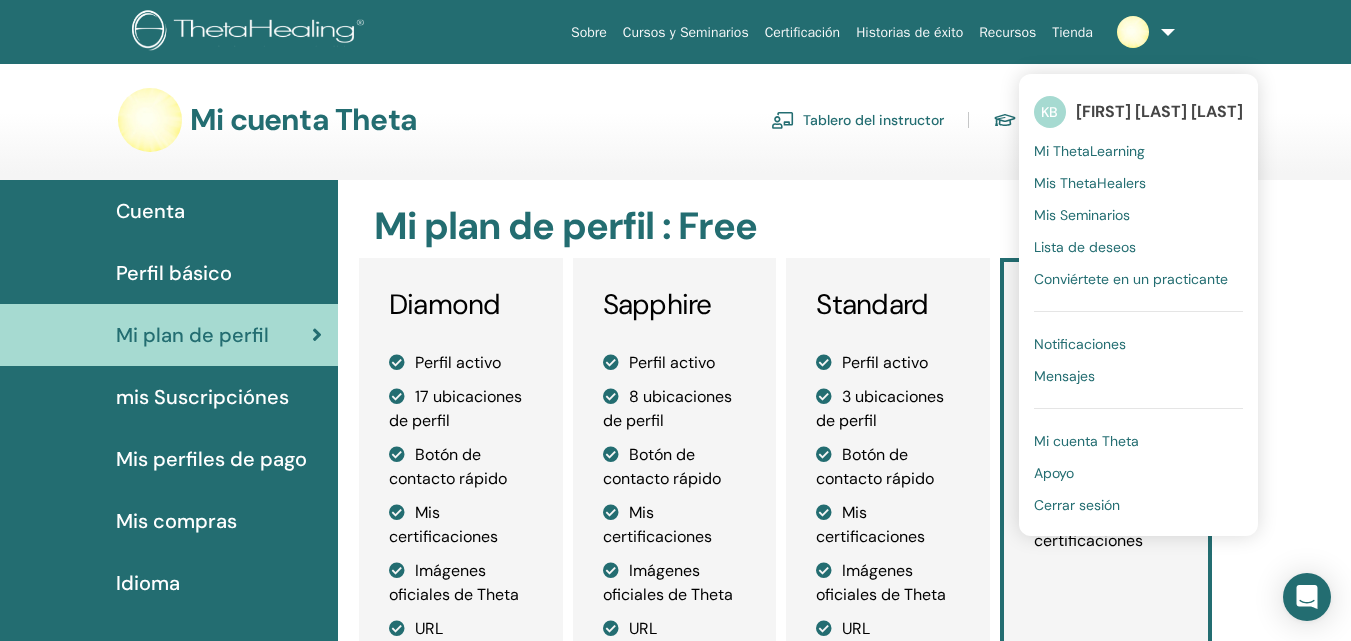 click at bounding box center [1142, 32] 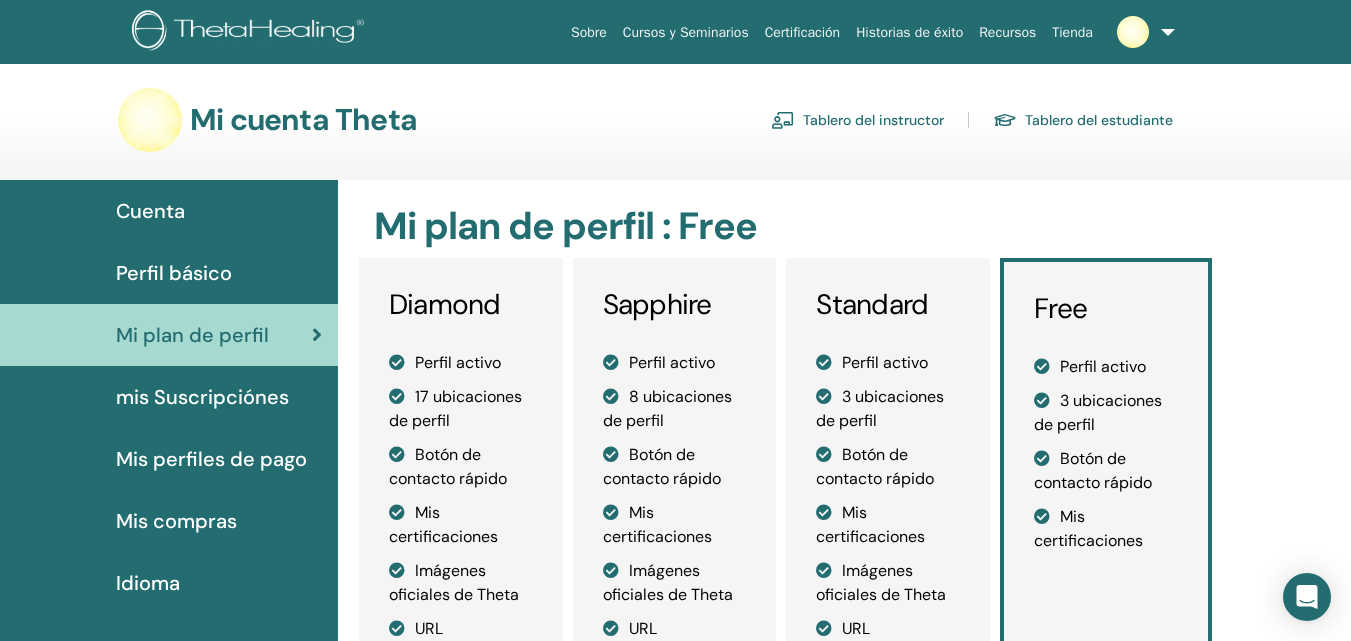 click at bounding box center [1142, 32] 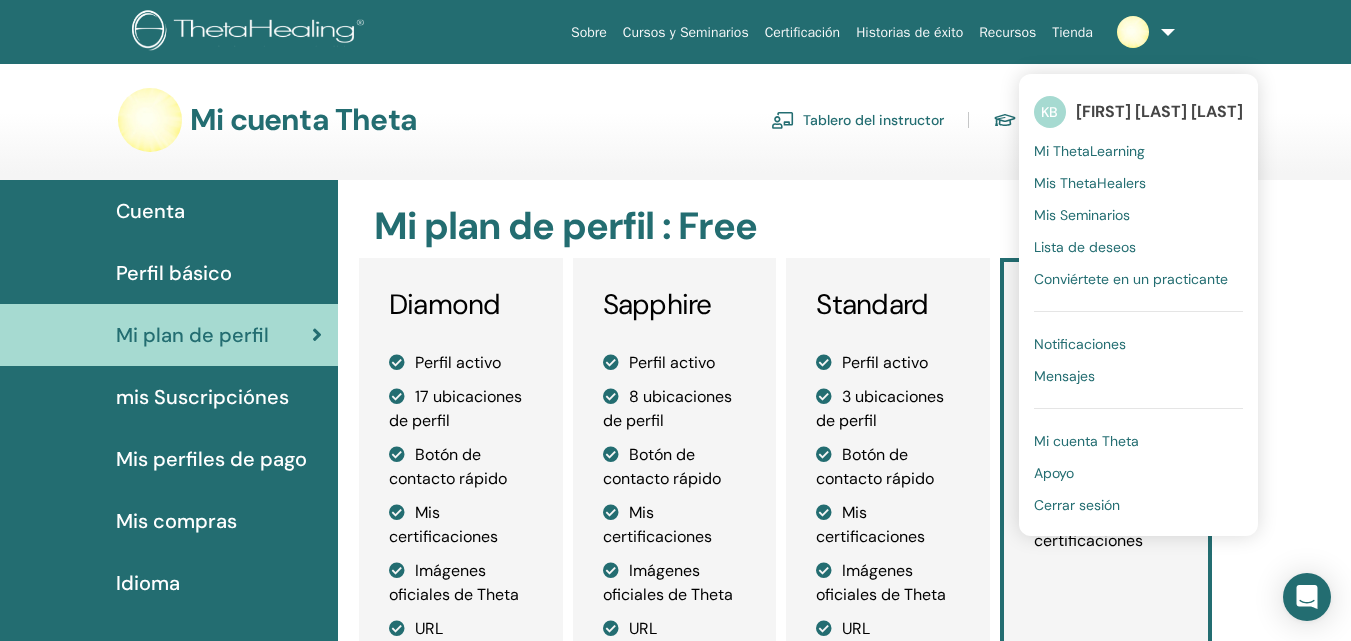 click on "Cerrar sesión" at bounding box center (1077, 505) 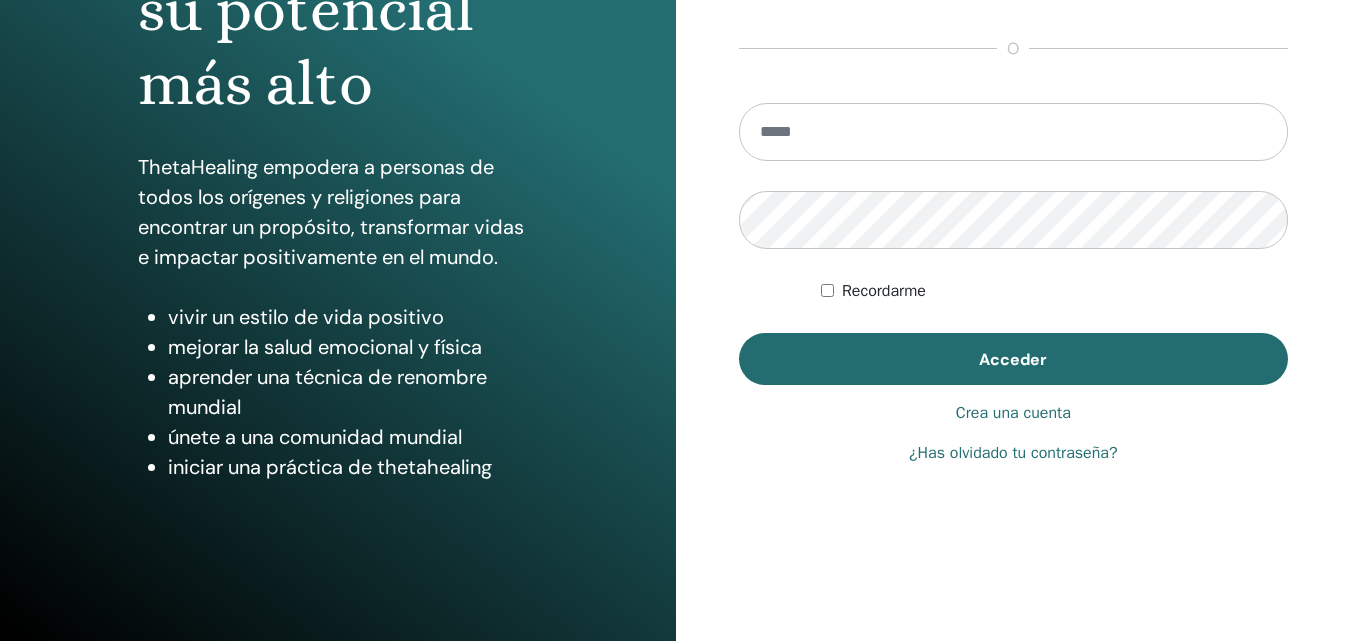 scroll, scrollTop: 0, scrollLeft: 0, axis: both 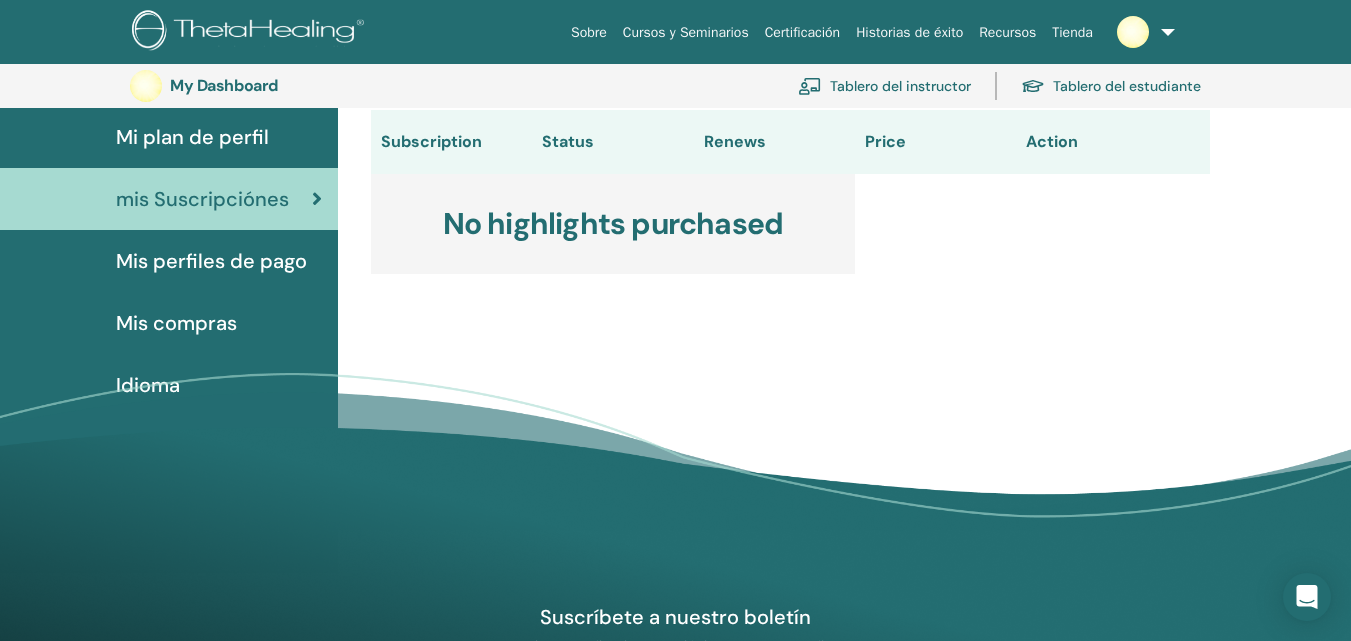click at bounding box center [1142, 32] 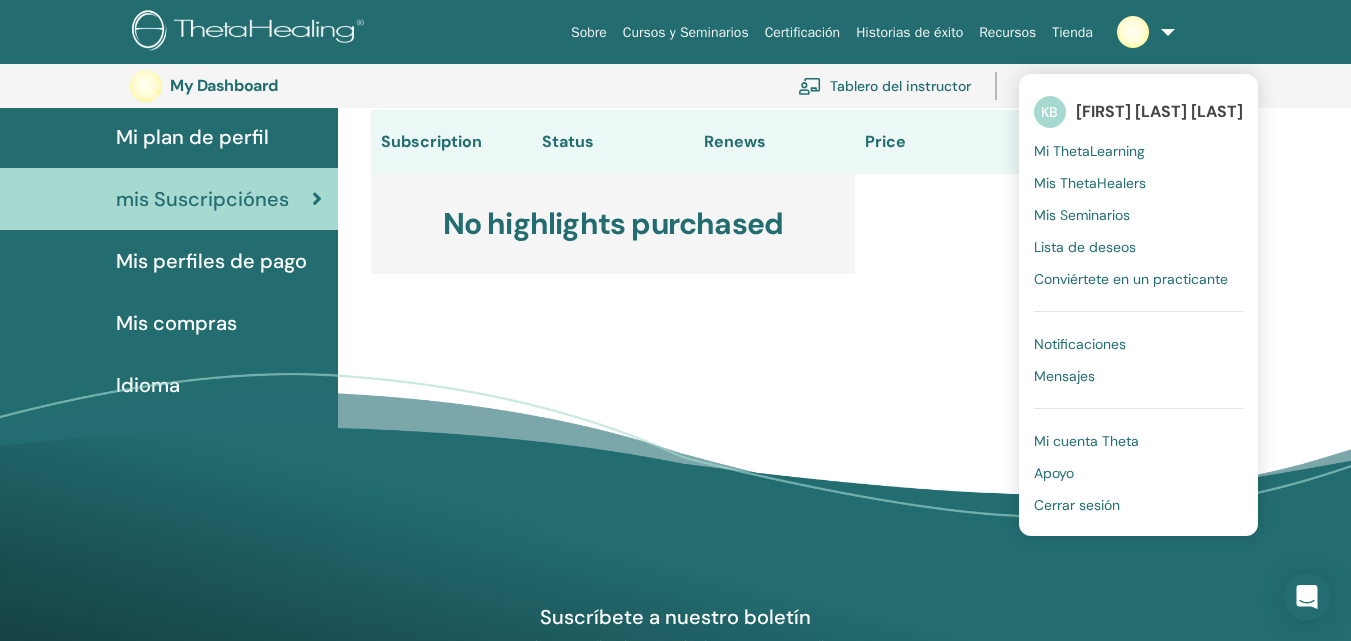 click on "Cerrar sesión" at bounding box center (1077, 505) 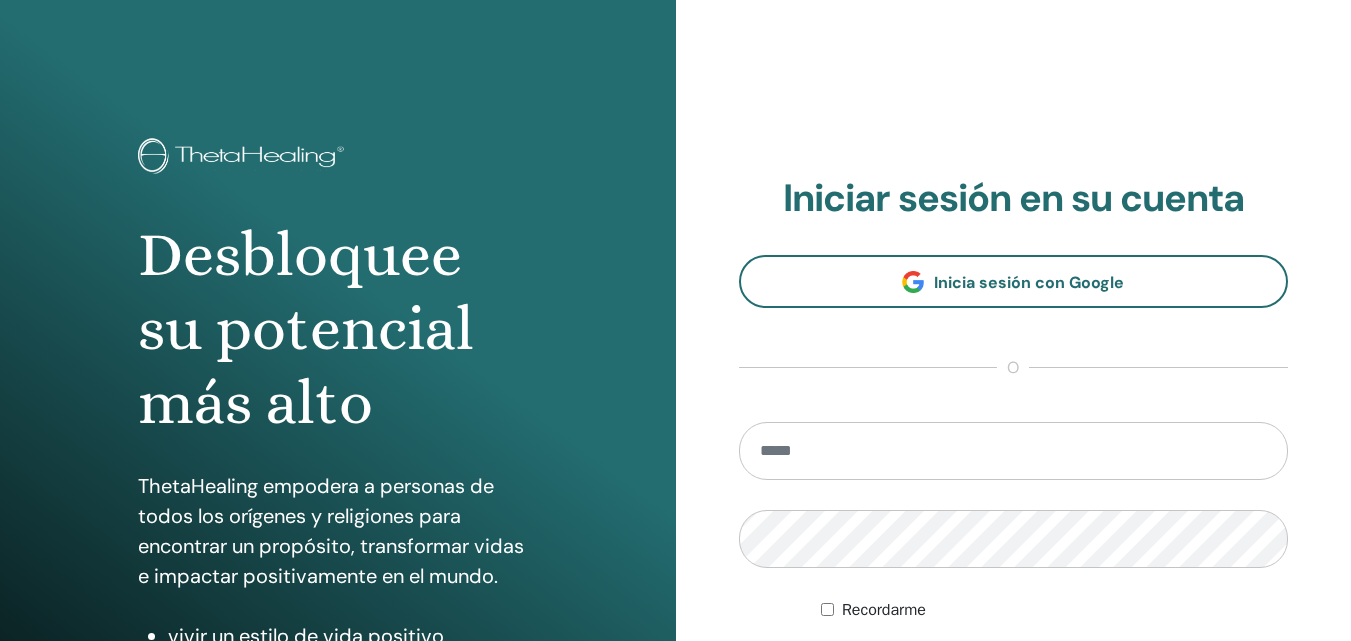 scroll, scrollTop: 0, scrollLeft: 0, axis: both 